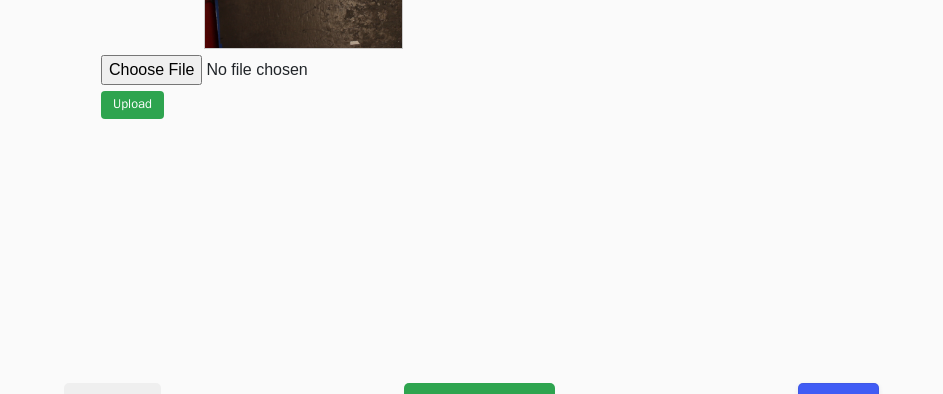 scroll, scrollTop: 912, scrollLeft: 0, axis: vertical 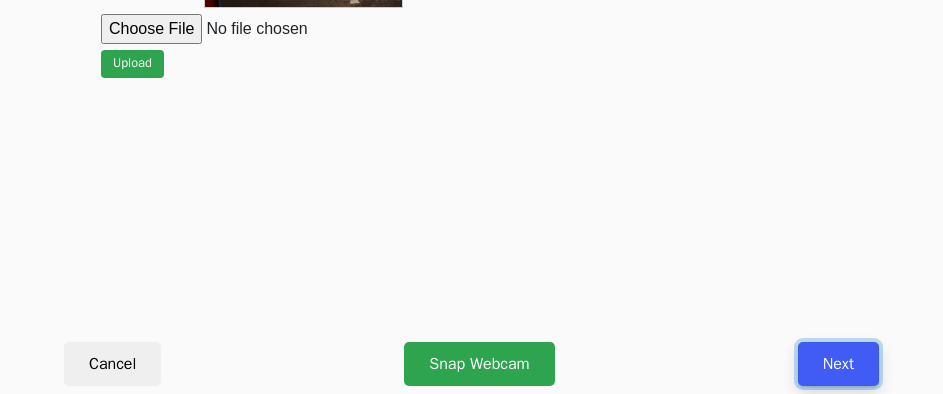 click on "Next" at bounding box center (838, 364) 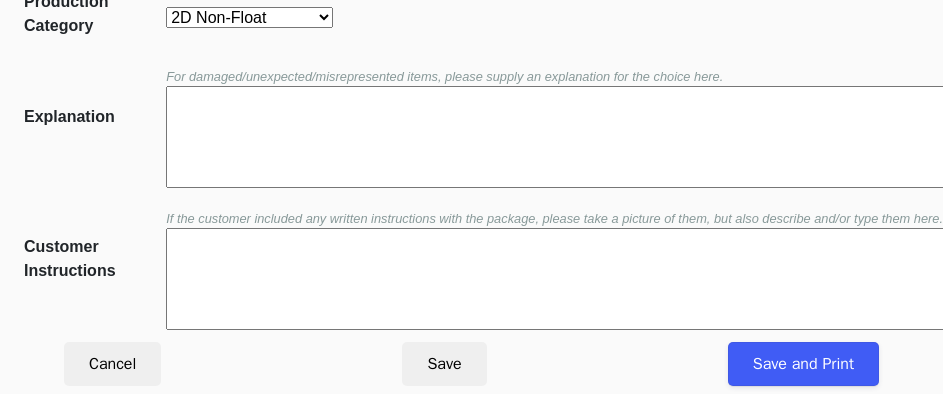 scroll, scrollTop: 452, scrollLeft: 0, axis: vertical 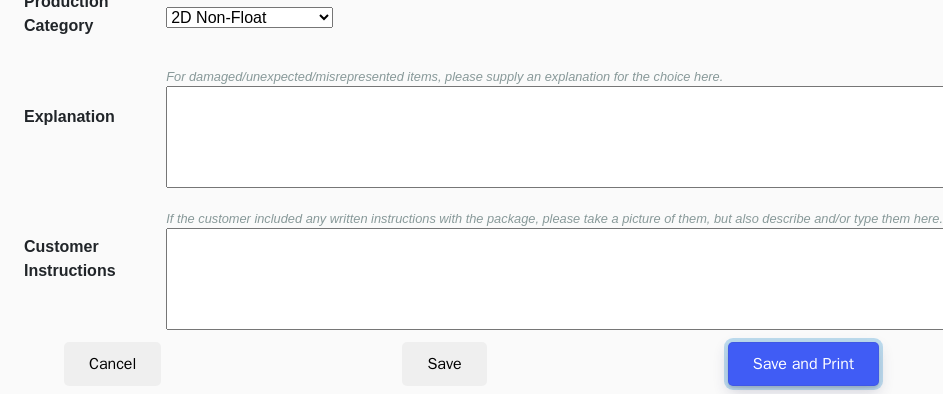click on "Save and Print" at bounding box center (803, 364) 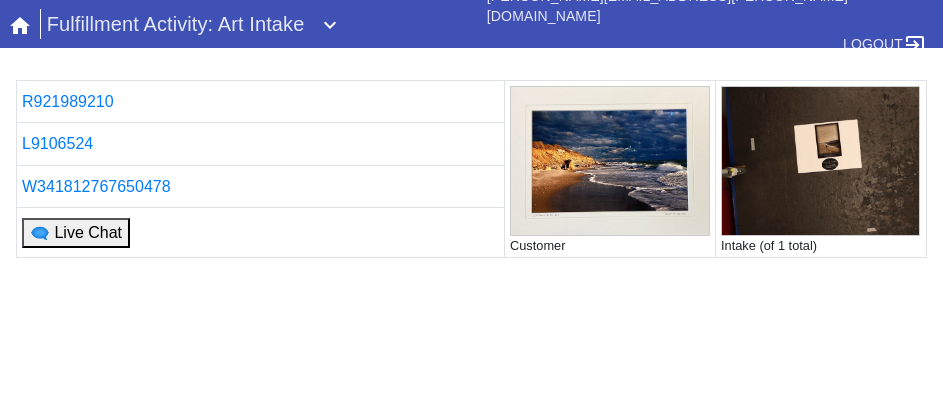 scroll, scrollTop: 0, scrollLeft: 0, axis: both 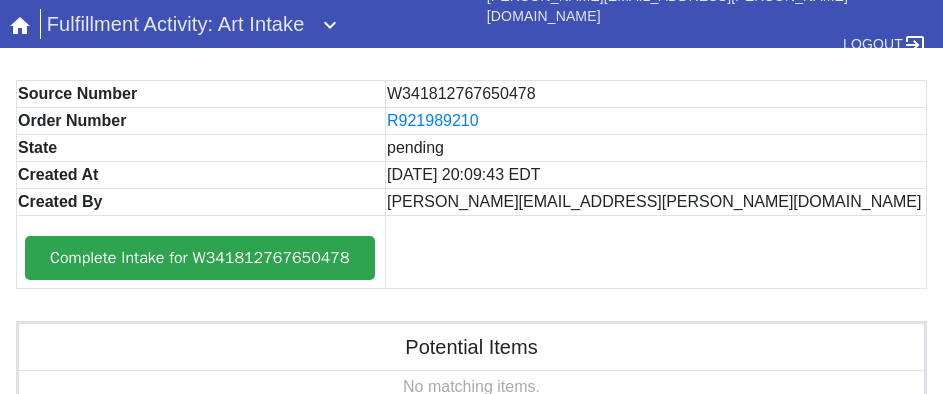 click on "Source Number W341812767650478 Order Number R921989210 State pending Created At 2025-07-08 20:09:43 EDT Created By joseph.costello@fbstudio.co Complete Intake for W341812767650478 Potential Items No matching items. Processed Items L9106524 Ship By 2025-07-10 Included W341812767650478 Art Category Original Art Art Dimensions 13.375" x 10.0" Camera Edit" at bounding box center [471, 347] 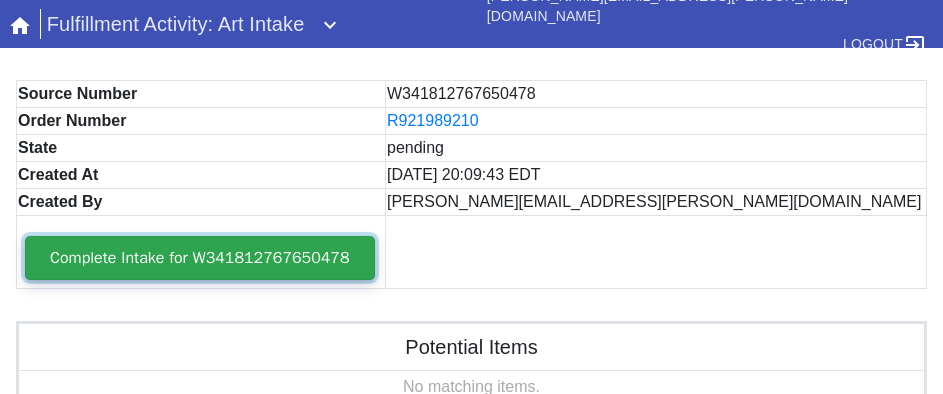 click on "Complete Intake for W341812767650478" at bounding box center (200, 258) 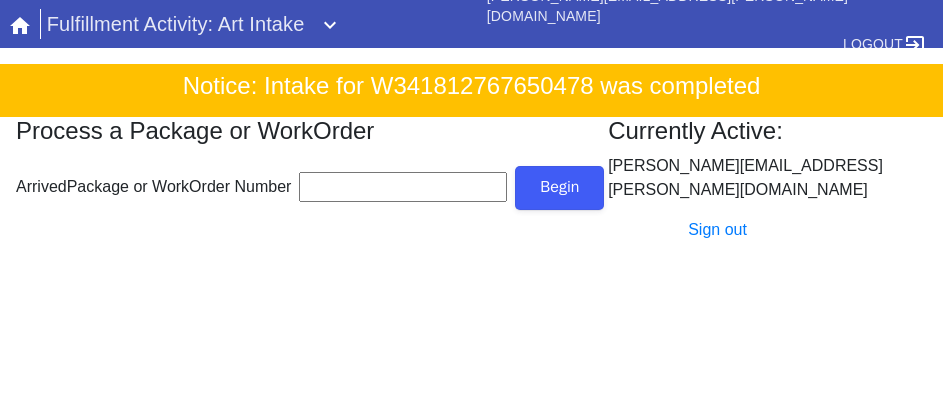 scroll, scrollTop: 0, scrollLeft: 0, axis: both 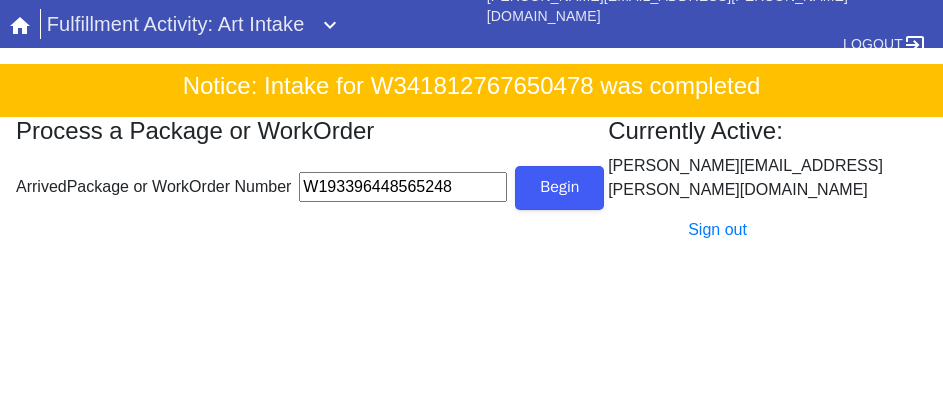 type on "W193396448565248" 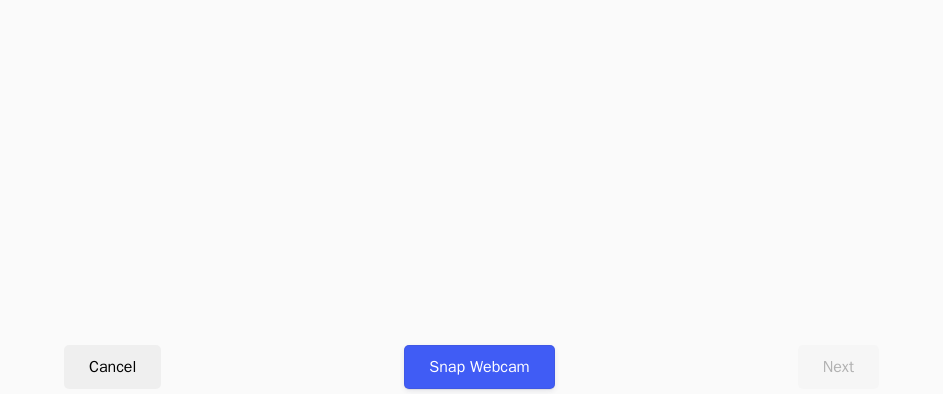scroll, scrollTop: 912, scrollLeft: 0, axis: vertical 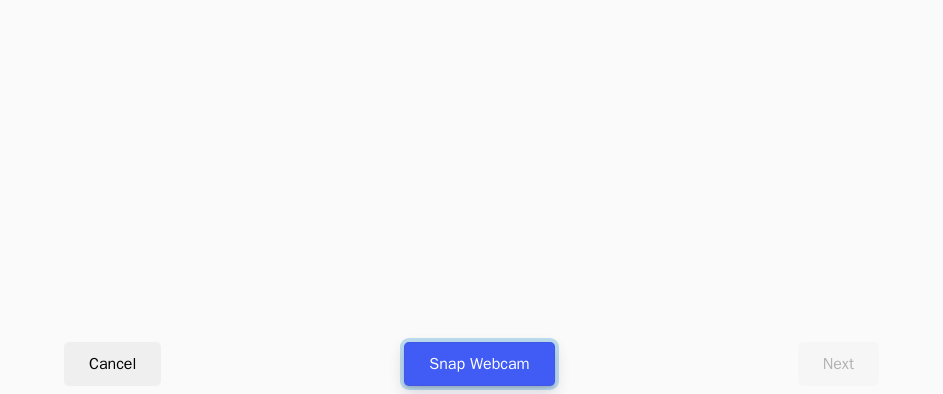 click on "Snap Webcam" at bounding box center (479, 364) 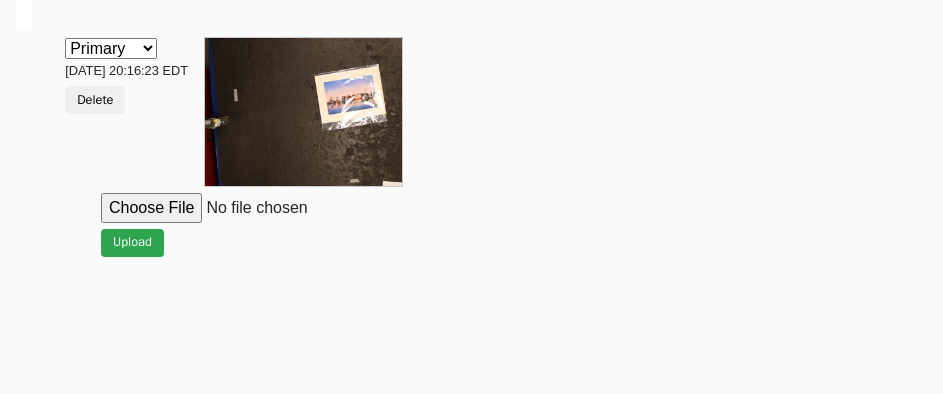 scroll, scrollTop: 912, scrollLeft: 0, axis: vertical 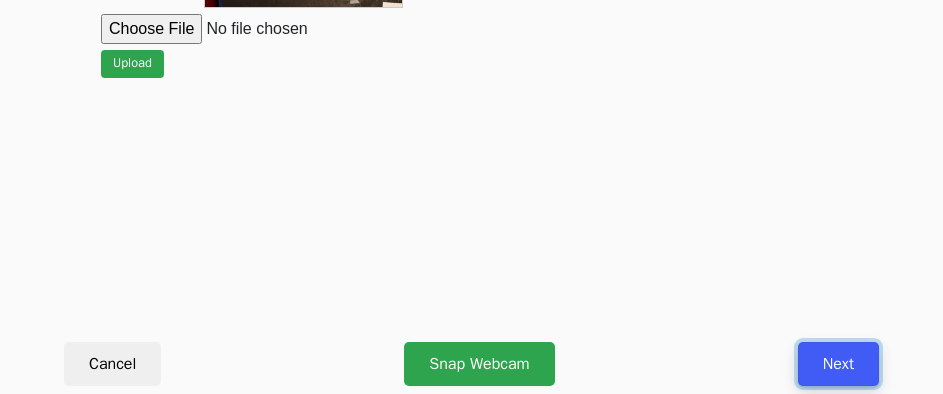 click on "Next" at bounding box center (838, 364) 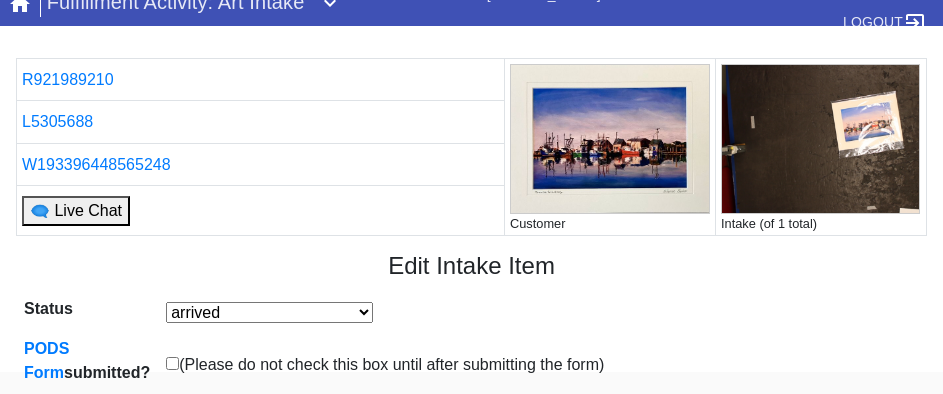 scroll, scrollTop: 452, scrollLeft: 0, axis: vertical 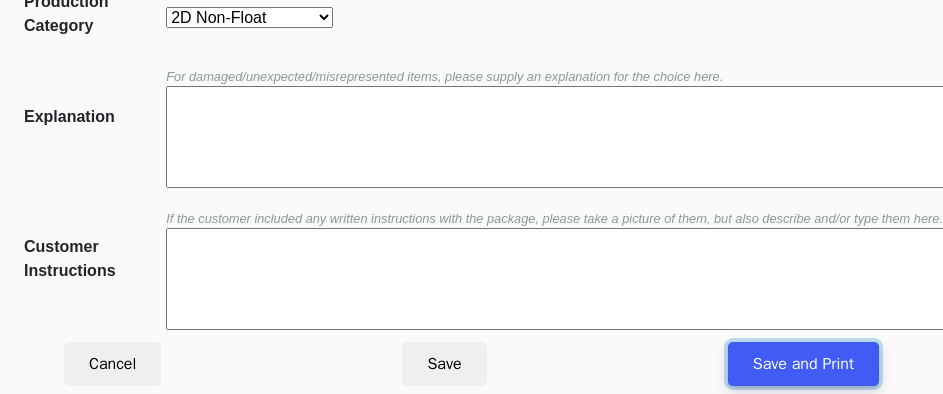 click on "Save and Print" at bounding box center (803, 364) 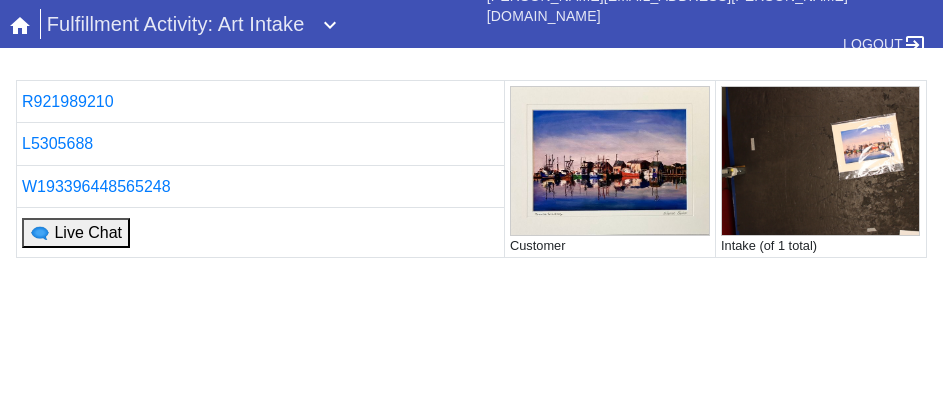 scroll, scrollTop: 0, scrollLeft: 0, axis: both 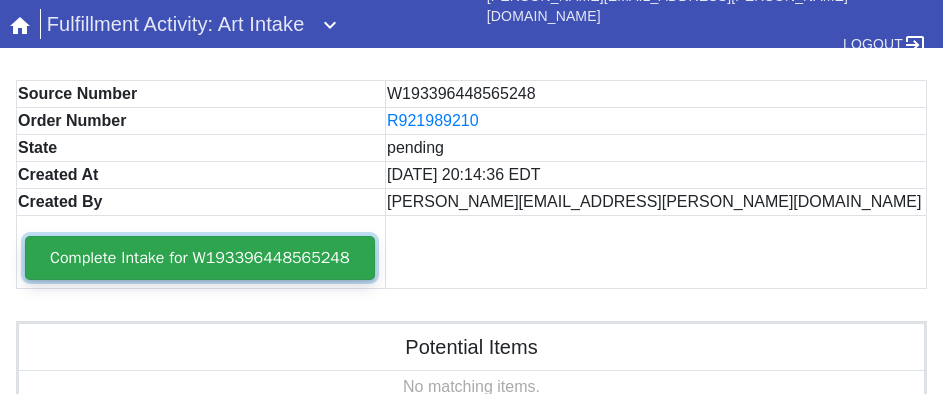 click on "Complete Intake for W193396448565248" at bounding box center [200, 258] 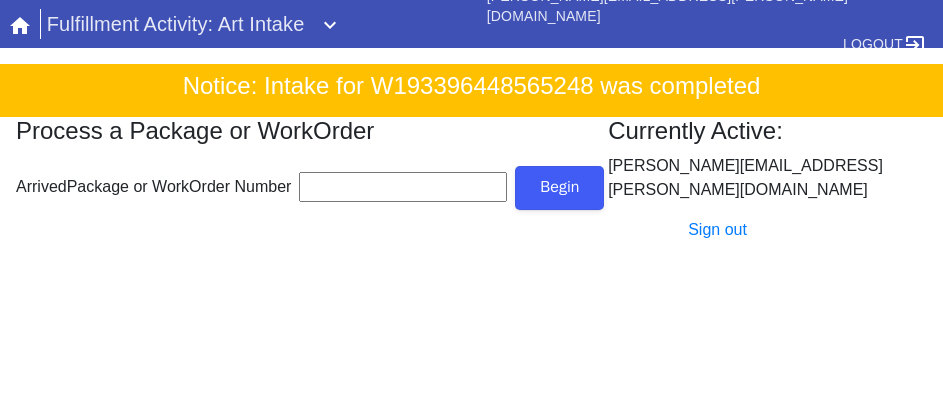 scroll, scrollTop: 0, scrollLeft: 0, axis: both 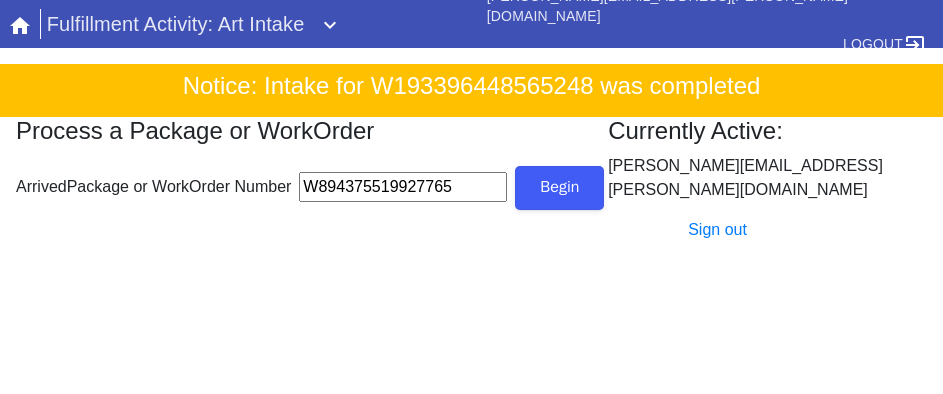 type on "W894375519927765" 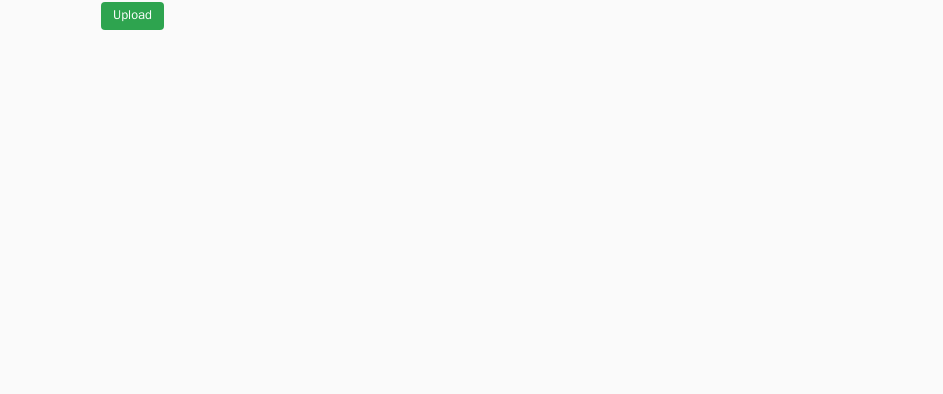 scroll, scrollTop: 912, scrollLeft: 0, axis: vertical 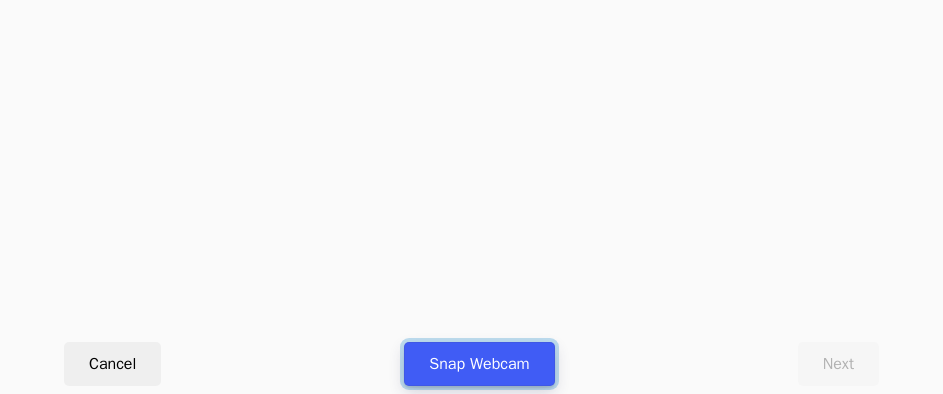 click on "Snap Webcam" at bounding box center (479, 364) 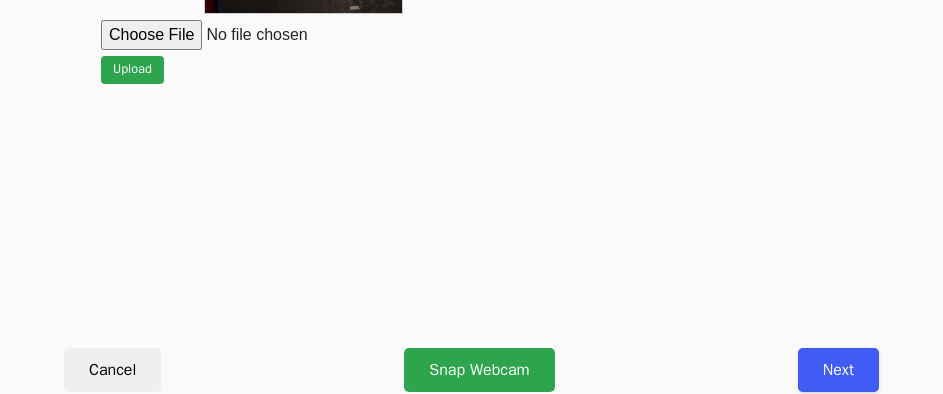 scroll, scrollTop: 912, scrollLeft: 0, axis: vertical 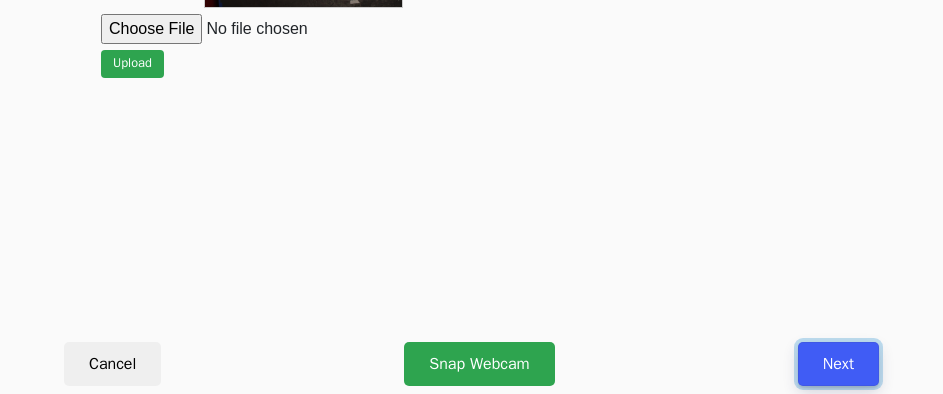 click on "Next" at bounding box center (838, 364) 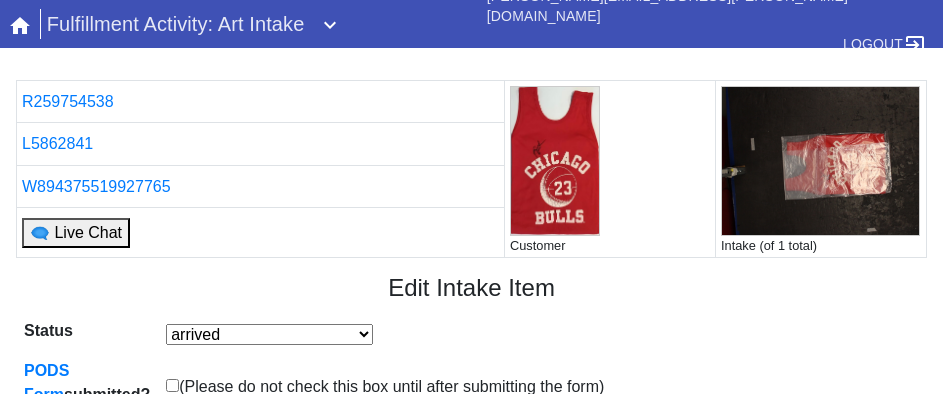 scroll, scrollTop: 0, scrollLeft: 0, axis: both 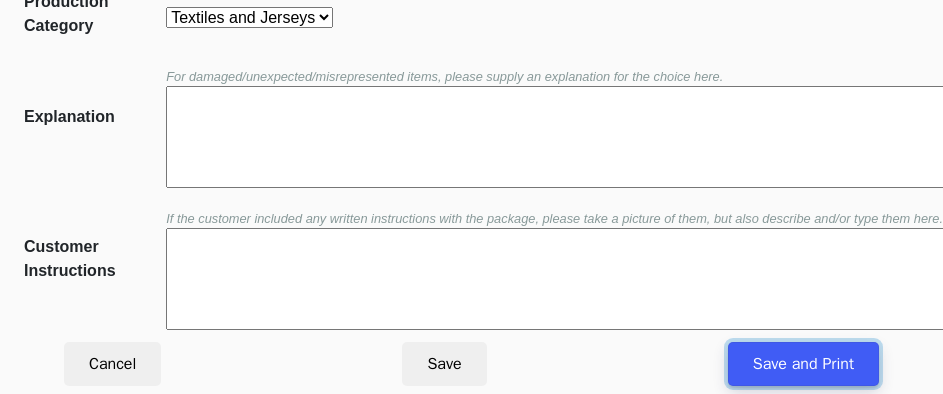 click on "Save and Print" at bounding box center [803, 364] 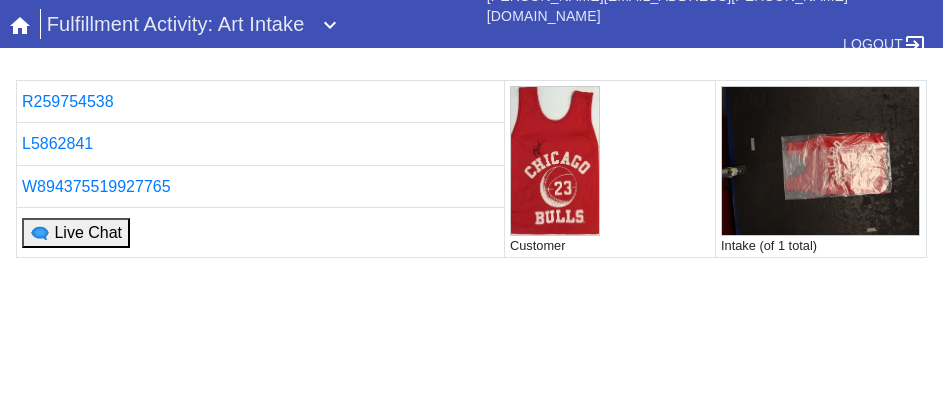 scroll, scrollTop: 0, scrollLeft: 0, axis: both 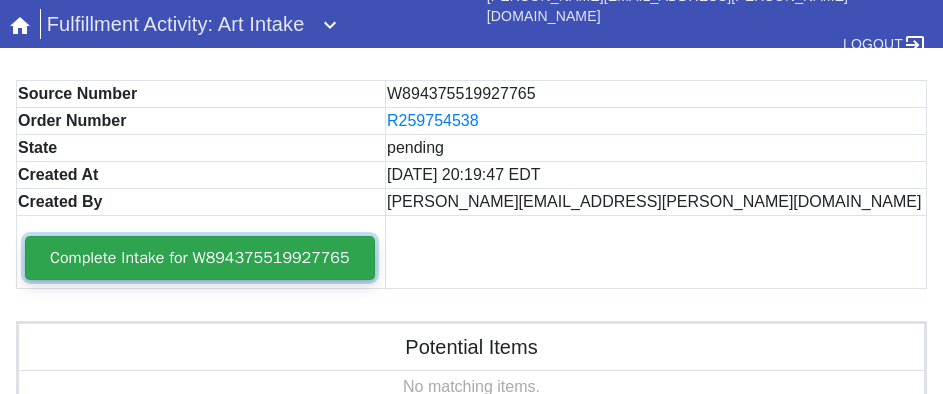 click on "Complete Intake for W894375519927765" at bounding box center (200, 258) 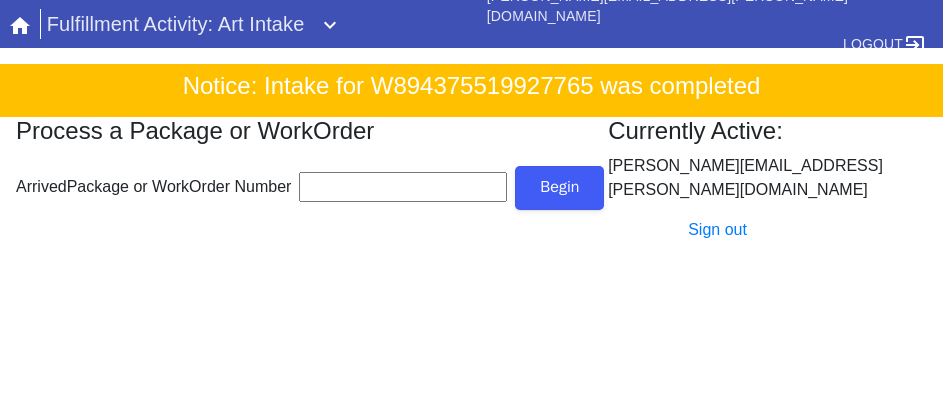 scroll, scrollTop: 0, scrollLeft: 0, axis: both 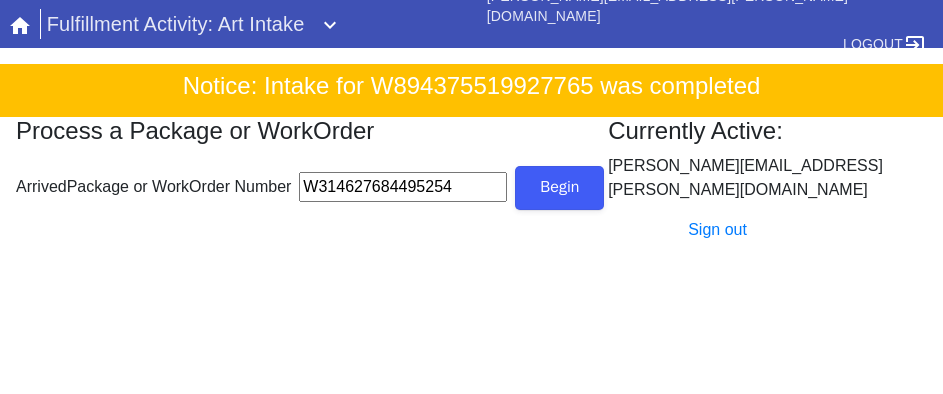 type on "W314627684495254" 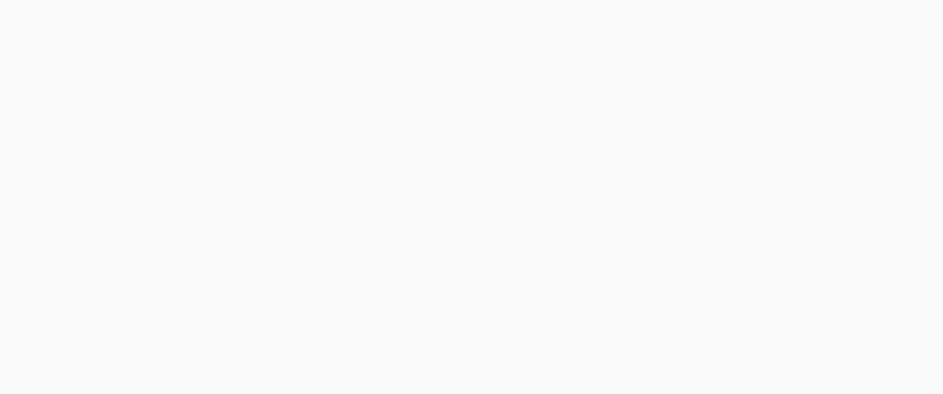 scroll, scrollTop: 912, scrollLeft: 0, axis: vertical 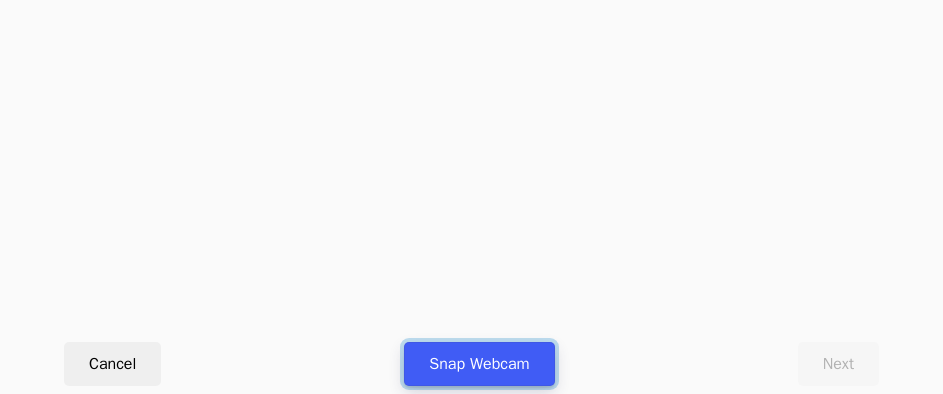 click on "Snap Webcam" at bounding box center (479, 364) 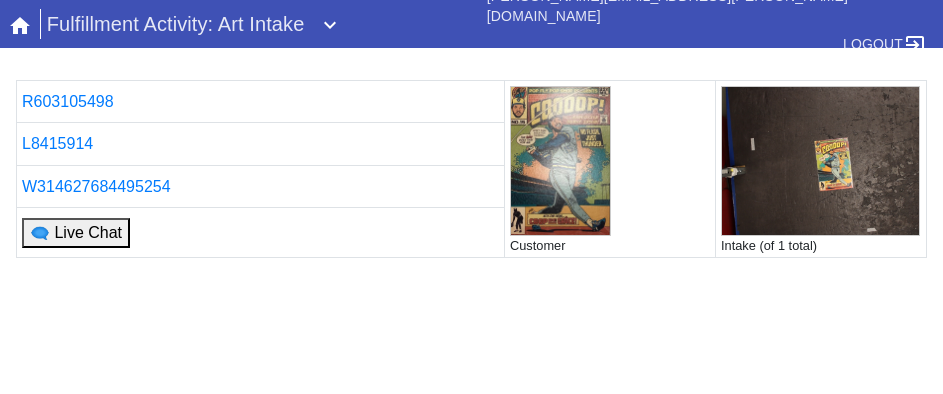 scroll, scrollTop: 0, scrollLeft: 0, axis: both 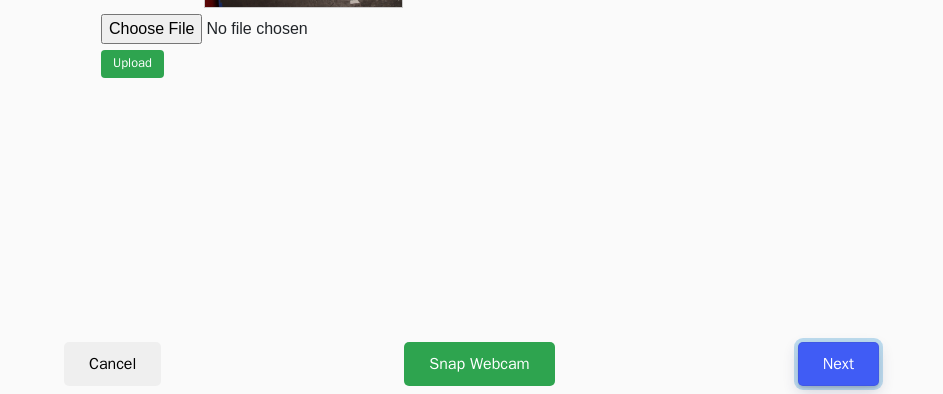 click on "Next" at bounding box center (838, 364) 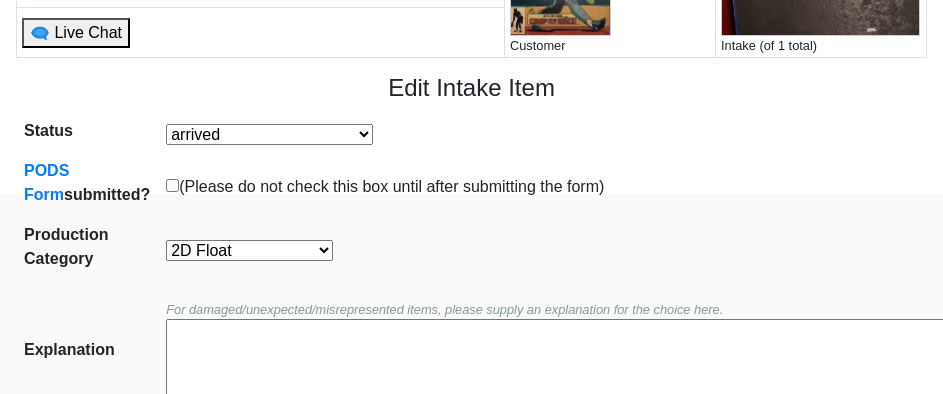 scroll, scrollTop: 400, scrollLeft: 0, axis: vertical 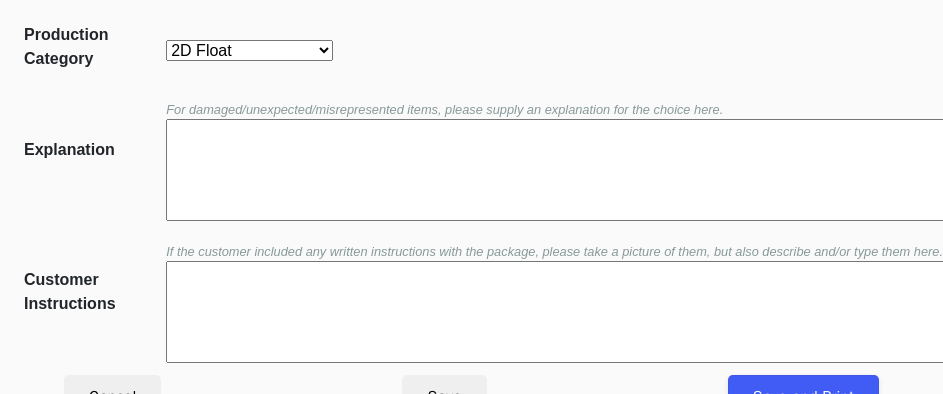 drag, startPoint x: 196, startPoint y: 51, endPoint x: 206, endPoint y: 56, distance: 11.18034 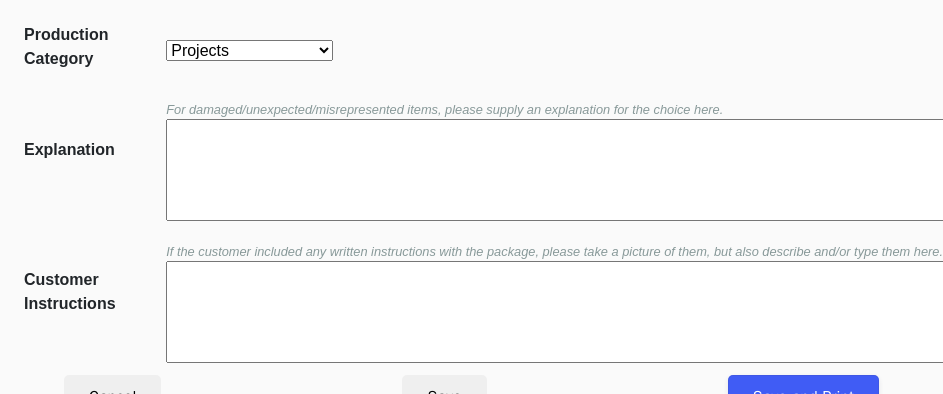 click on "2D Float
2D Non-Float
Oversize
Textiles and Jerseys
Projects
Canvas
2D Clear Float" at bounding box center (249, 50) 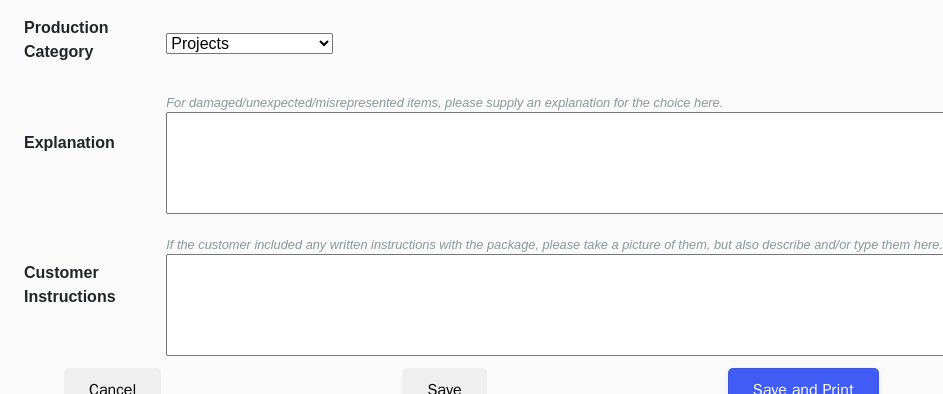 scroll, scrollTop: 452, scrollLeft: 0, axis: vertical 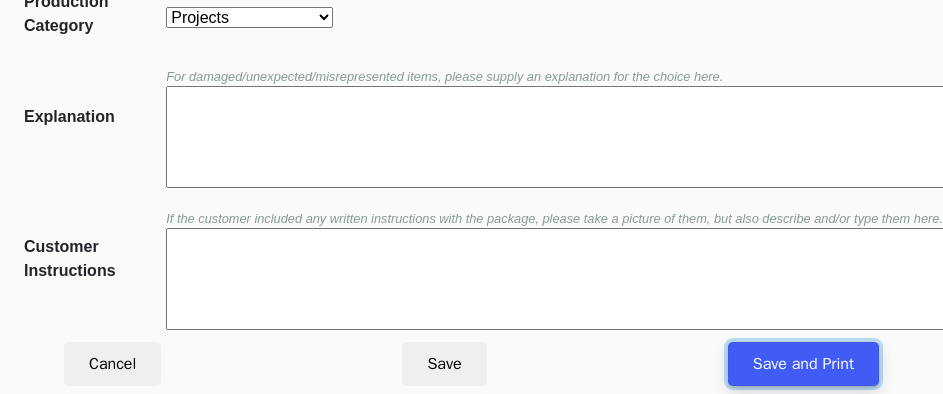 click on "Save and Print" at bounding box center [803, 364] 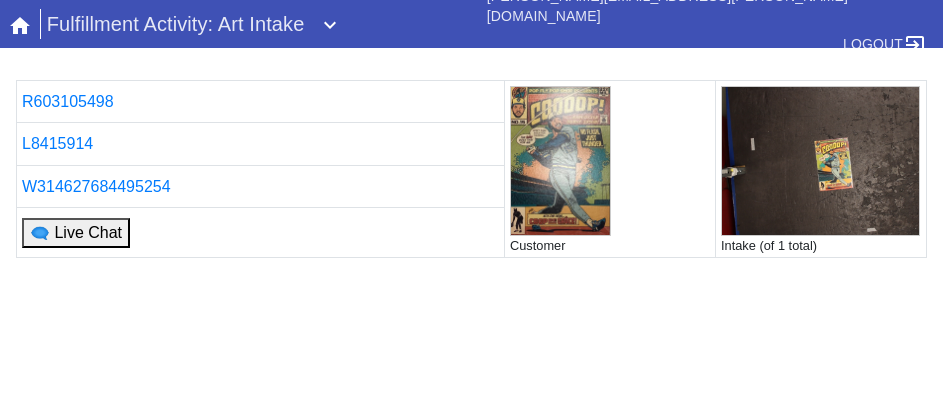 scroll, scrollTop: 0, scrollLeft: 0, axis: both 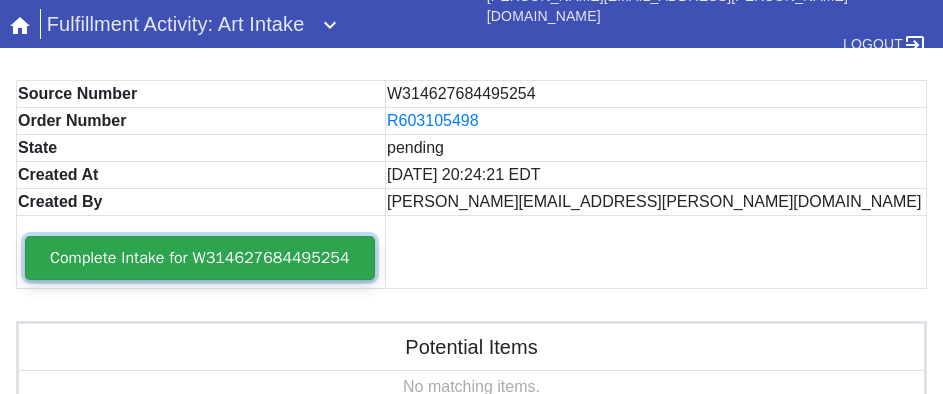 click on "Complete Intake for W314627684495254" at bounding box center (200, 258) 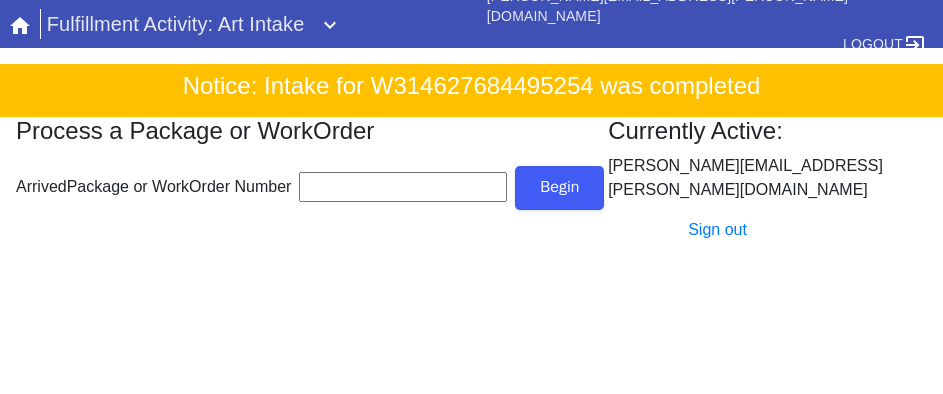 scroll, scrollTop: 0, scrollLeft: 0, axis: both 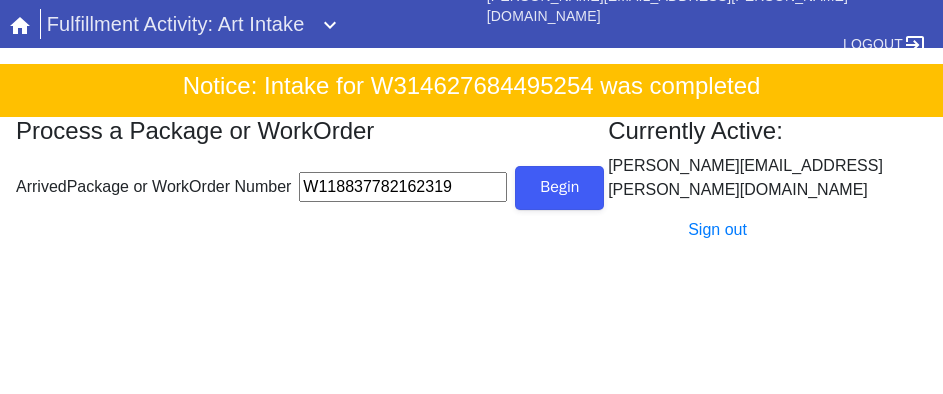 type on "W118837782162319" 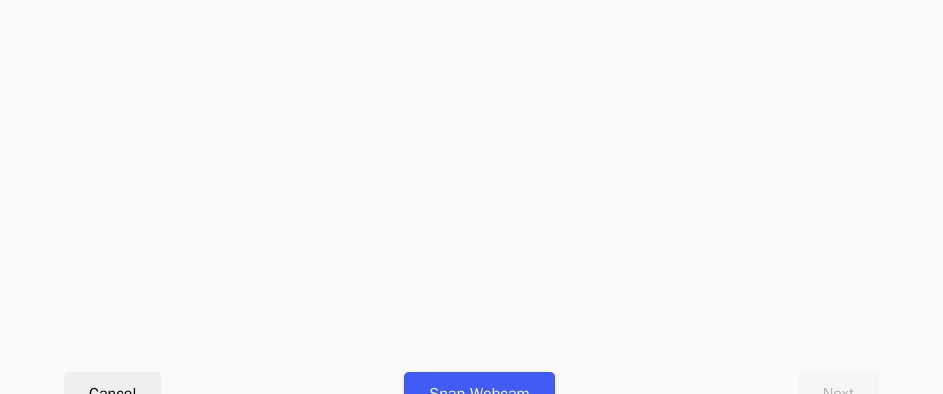 scroll, scrollTop: 912, scrollLeft: 0, axis: vertical 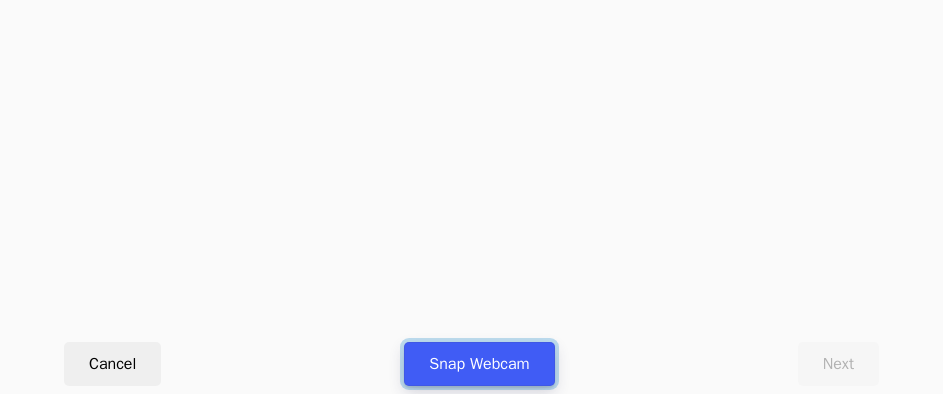 click on "Snap Webcam" at bounding box center (479, 364) 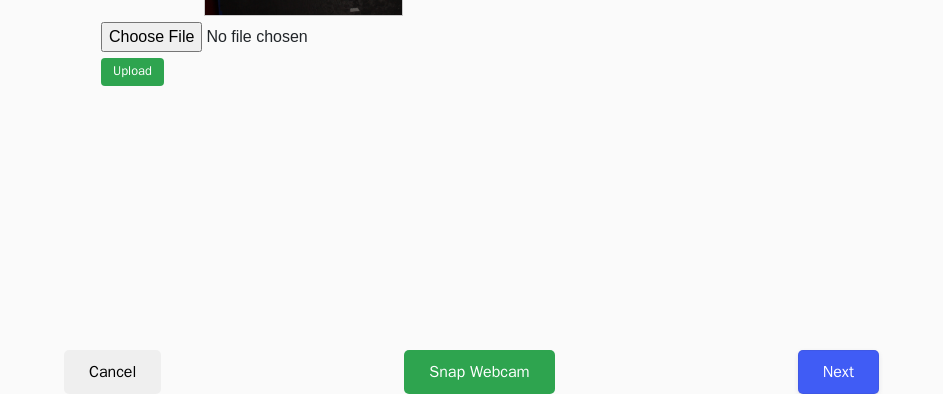 scroll, scrollTop: 912, scrollLeft: 0, axis: vertical 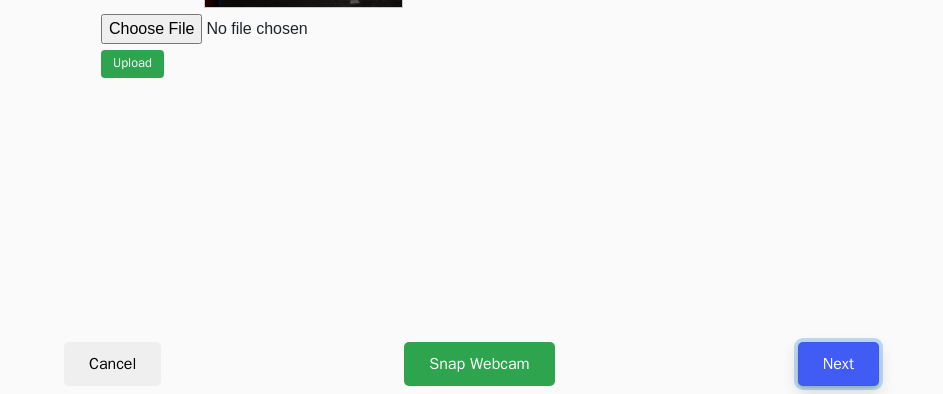 click on "Next" at bounding box center (838, 364) 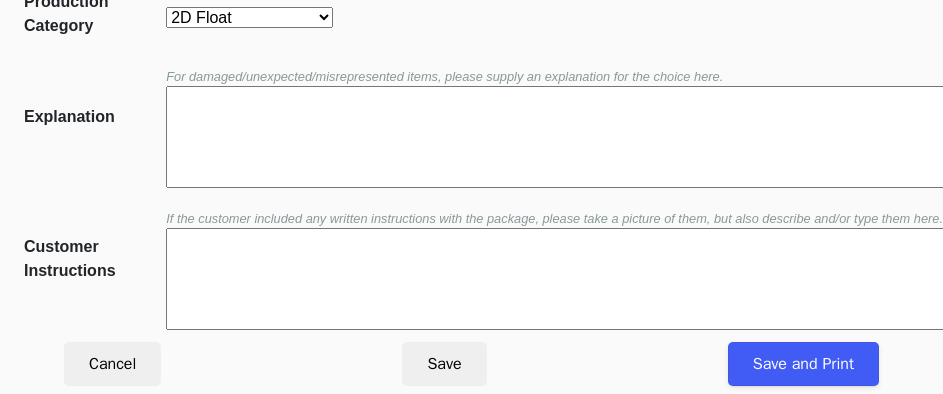 scroll, scrollTop: 452, scrollLeft: 0, axis: vertical 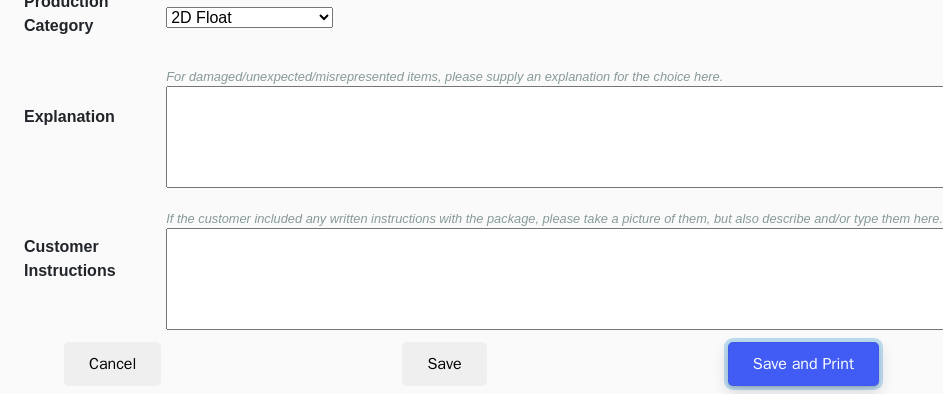 click on "Save and Print" at bounding box center [803, 364] 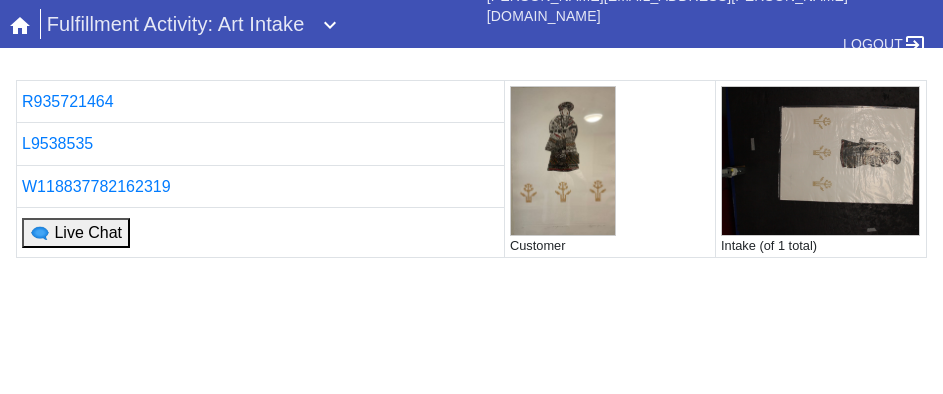 scroll, scrollTop: 0, scrollLeft: 0, axis: both 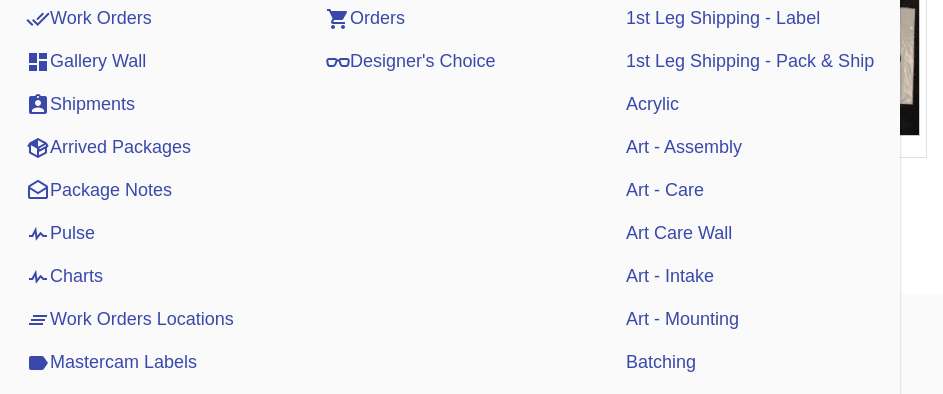 click on "Art - Intake" at bounding box center [670, 276] 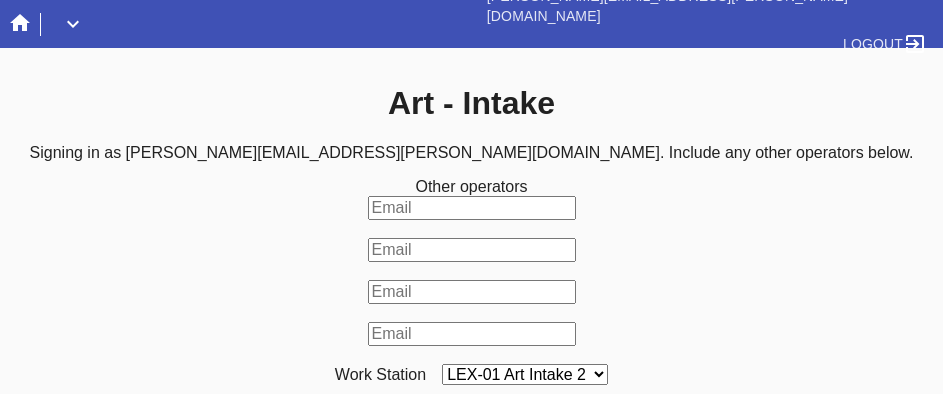 scroll, scrollTop: 0, scrollLeft: 0, axis: both 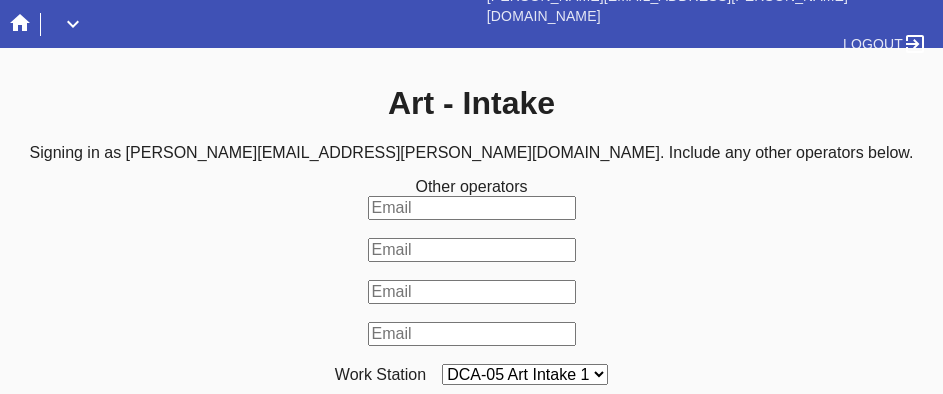 click on "LEX-01 Art Intake 2
LEX-01 Art Intake 3
LEX-01 Art Intake 4
LEX-01 Art Intake 5
DCA-05 Art Intake 3
LAS-01 Art Intake 1
DCA-05 Art Intake 1
DCA-05 Art Intake 2
LEX-01 Art Intake 1
LAS-01 Art Intake 2
LAS-01 Art Intake 3" at bounding box center (525, 374) 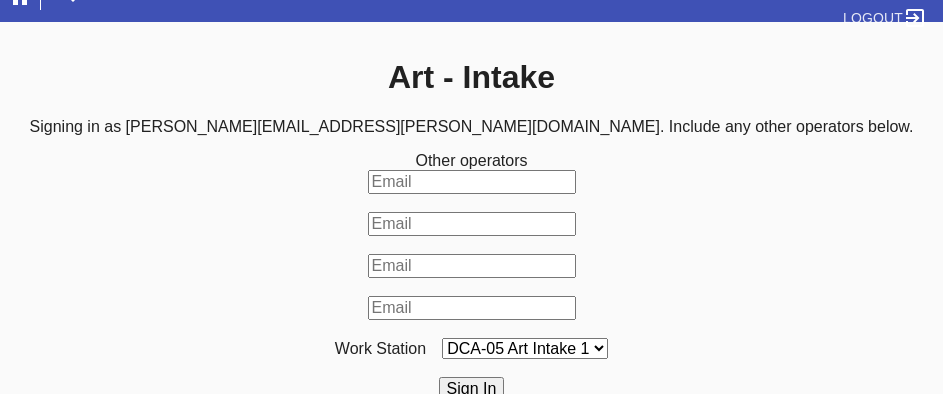 scroll, scrollTop: 33, scrollLeft: 0, axis: vertical 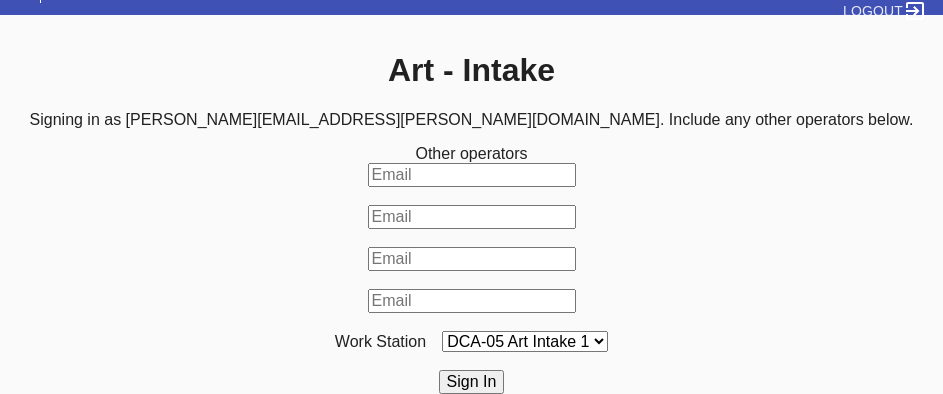 click on "Sign In" at bounding box center (472, 382) 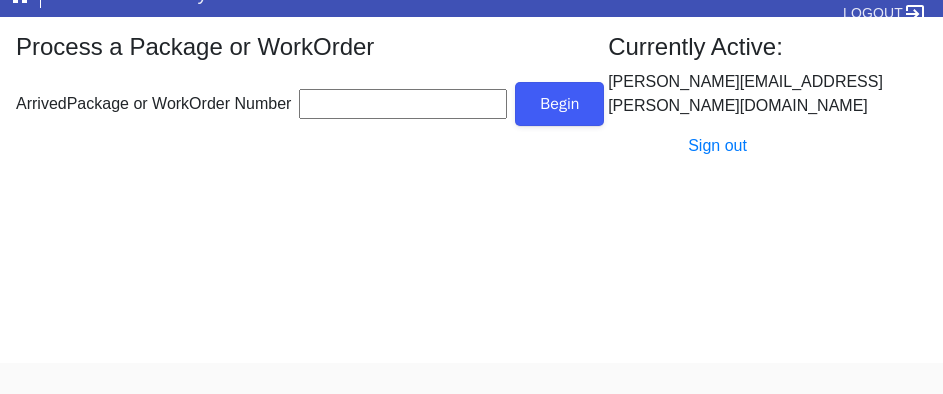 scroll, scrollTop: 0, scrollLeft: 0, axis: both 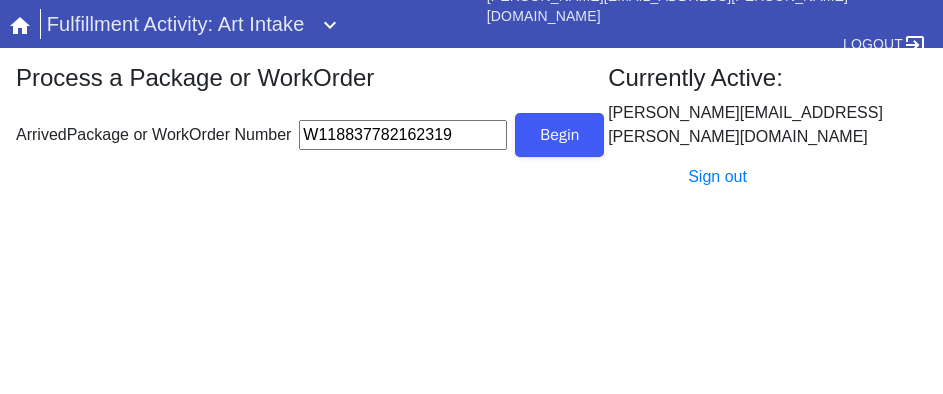 type on "W118837782162319" 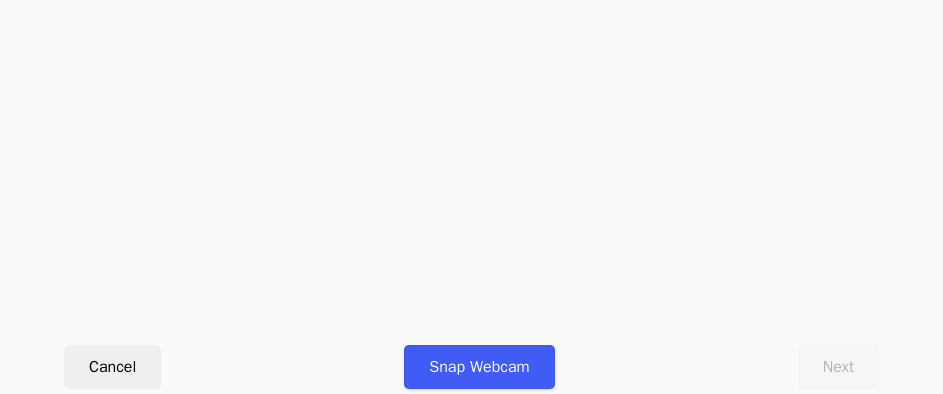 scroll, scrollTop: 912, scrollLeft: 0, axis: vertical 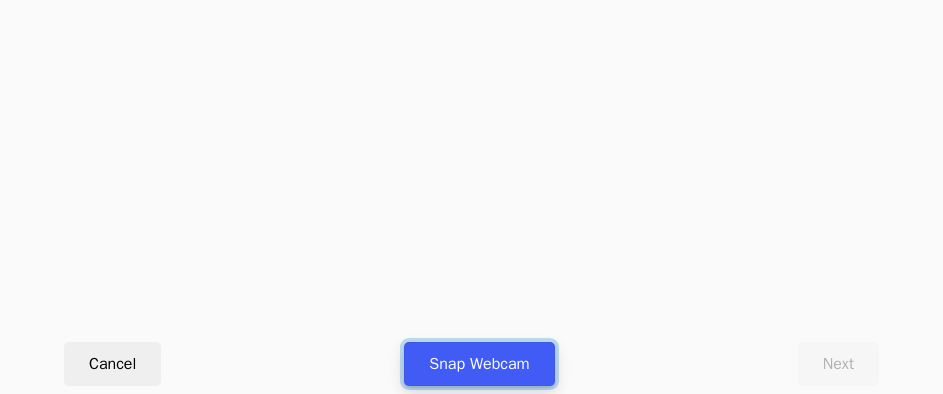 click on "Snap Webcam" at bounding box center [479, 364] 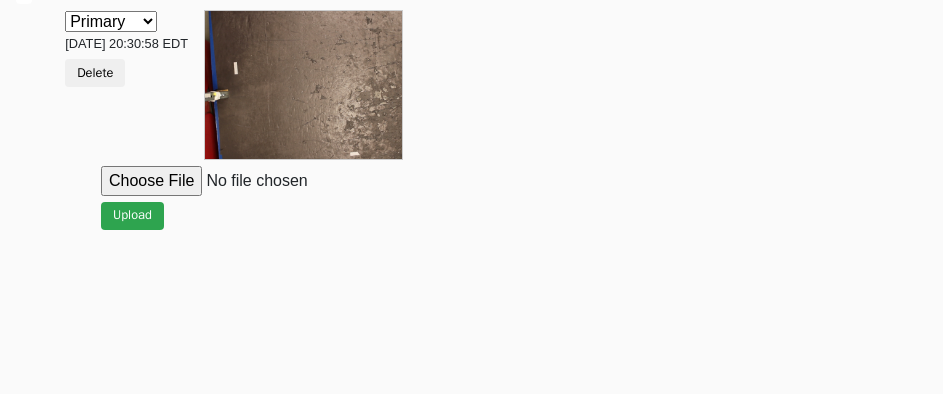 scroll, scrollTop: 900, scrollLeft: 0, axis: vertical 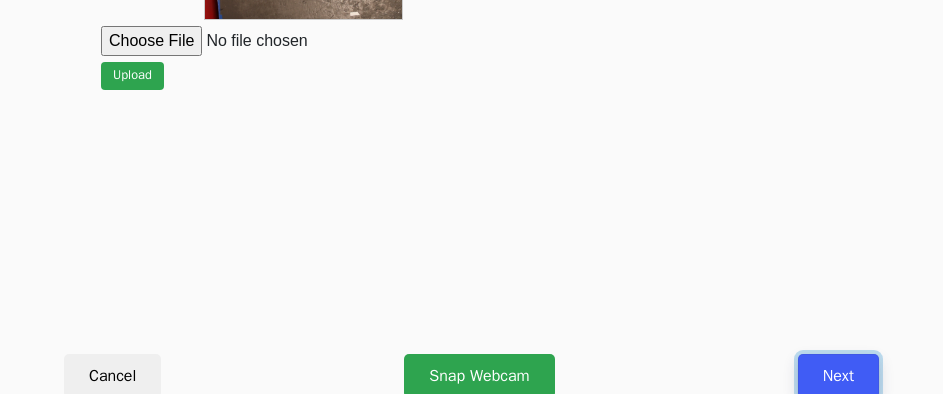 click on "Next" at bounding box center (838, 376) 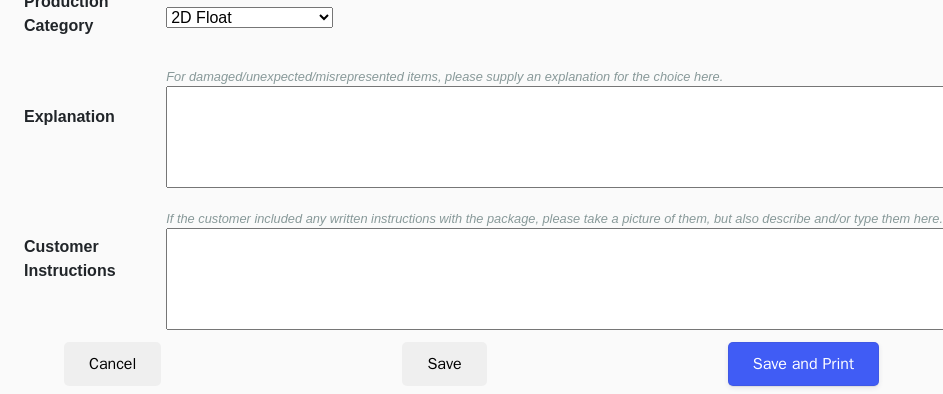 scroll, scrollTop: 452, scrollLeft: 0, axis: vertical 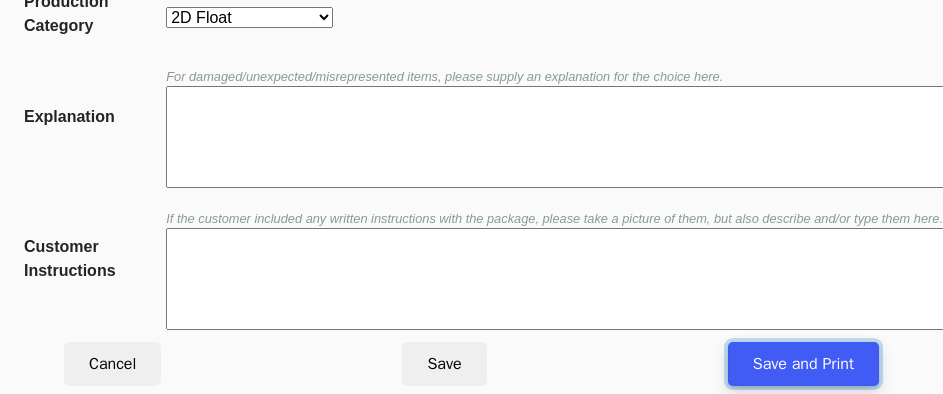 click on "Save and Print" at bounding box center [803, 364] 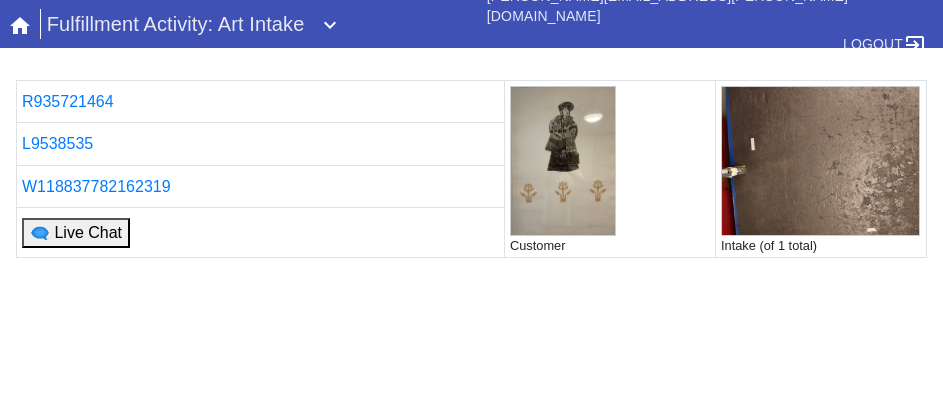 scroll, scrollTop: 0, scrollLeft: 0, axis: both 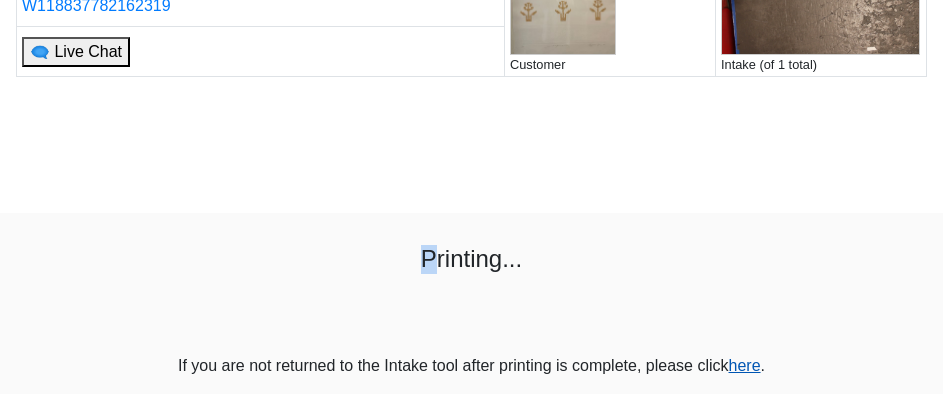 click on "here" at bounding box center (745, 365) 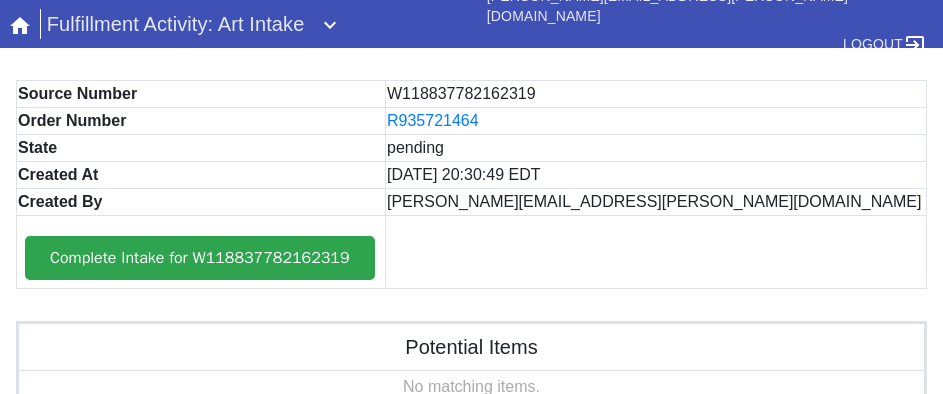 scroll, scrollTop: 0, scrollLeft: 0, axis: both 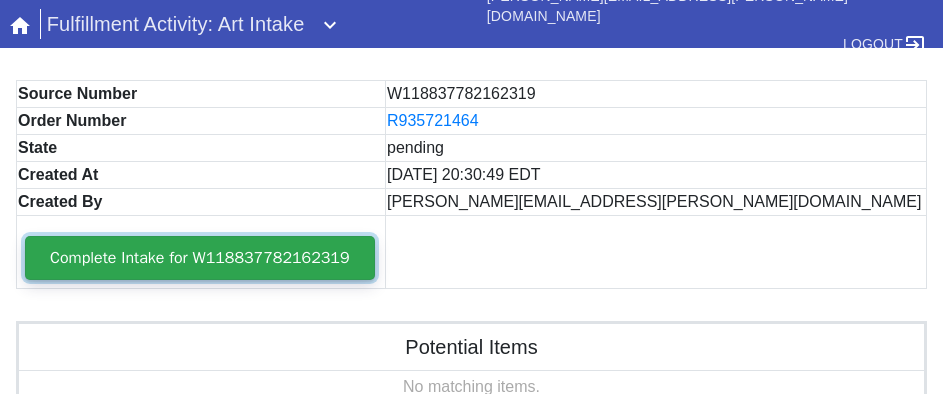click on "Complete Intake for W118837782162319" at bounding box center [200, 258] 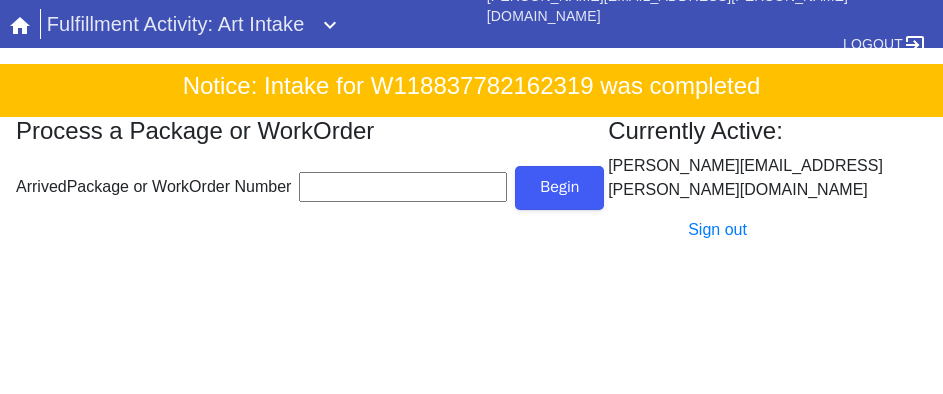 scroll, scrollTop: 0, scrollLeft: 0, axis: both 